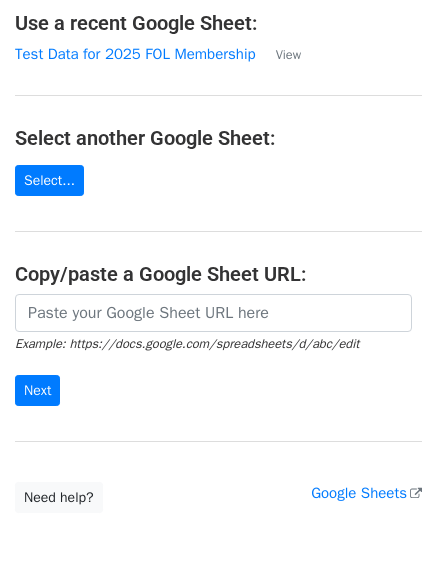 scroll, scrollTop: 0, scrollLeft: 0, axis: both 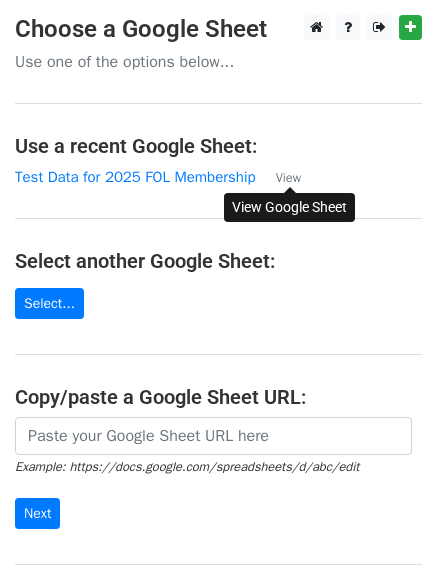 click on "View" at bounding box center [288, 178] 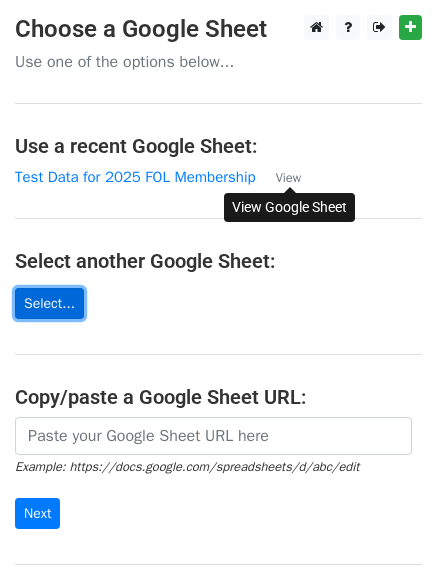 click on "Select..." at bounding box center (49, 303) 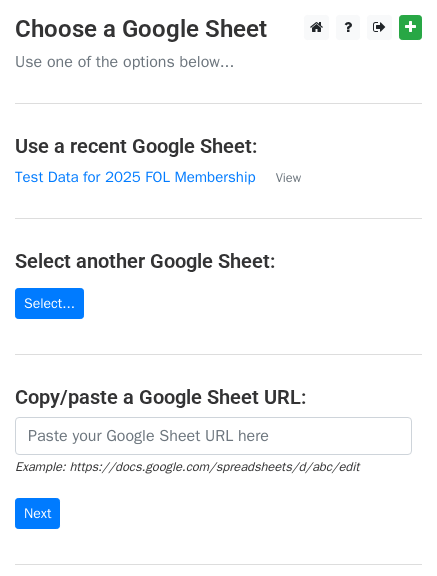 scroll, scrollTop: 0, scrollLeft: 0, axis: both 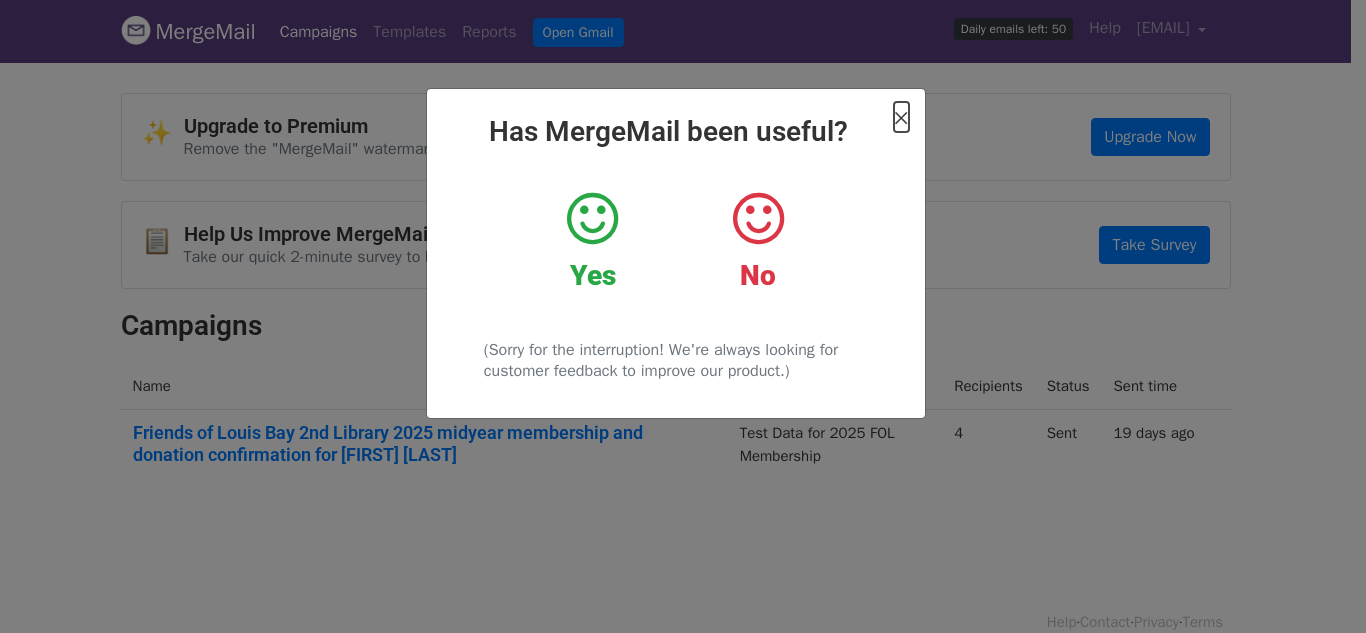 click on "×" at bounding box center (901, 117) 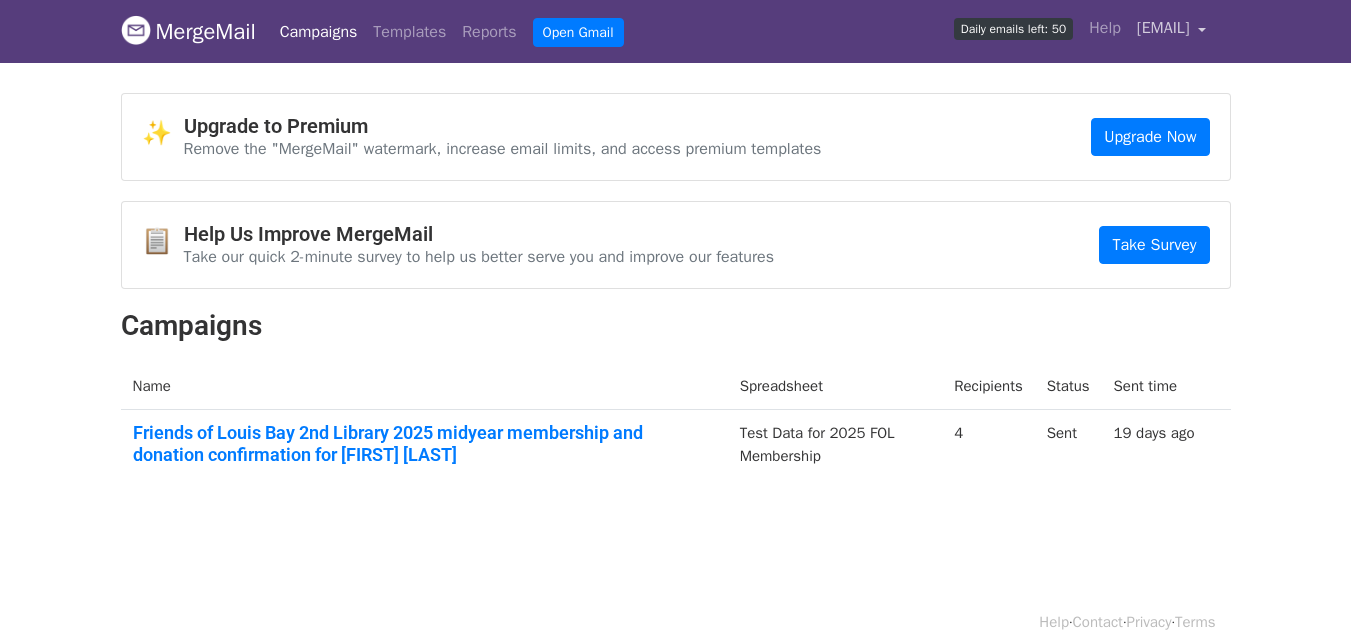 click on "kerrie.beekman@friendsoflouisbay2ndlibrary.org" at bounding box center (1163, 28) 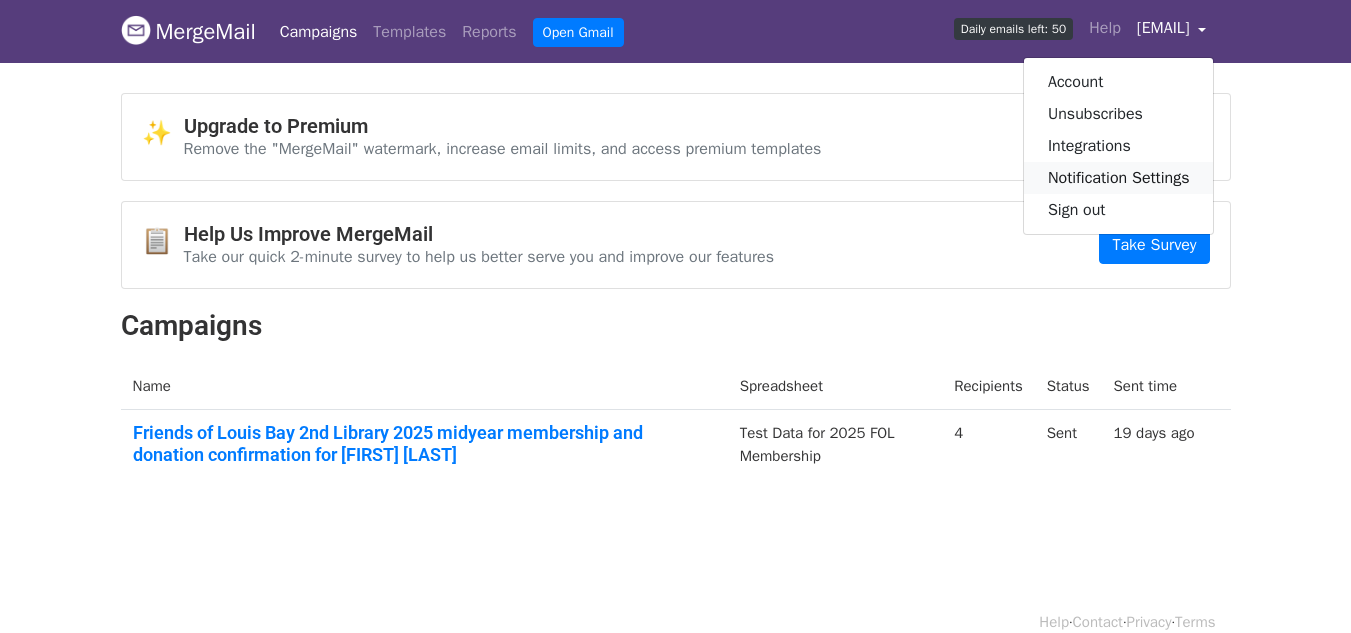 click on "Notification Settings" at bounding box center (1119, 178) 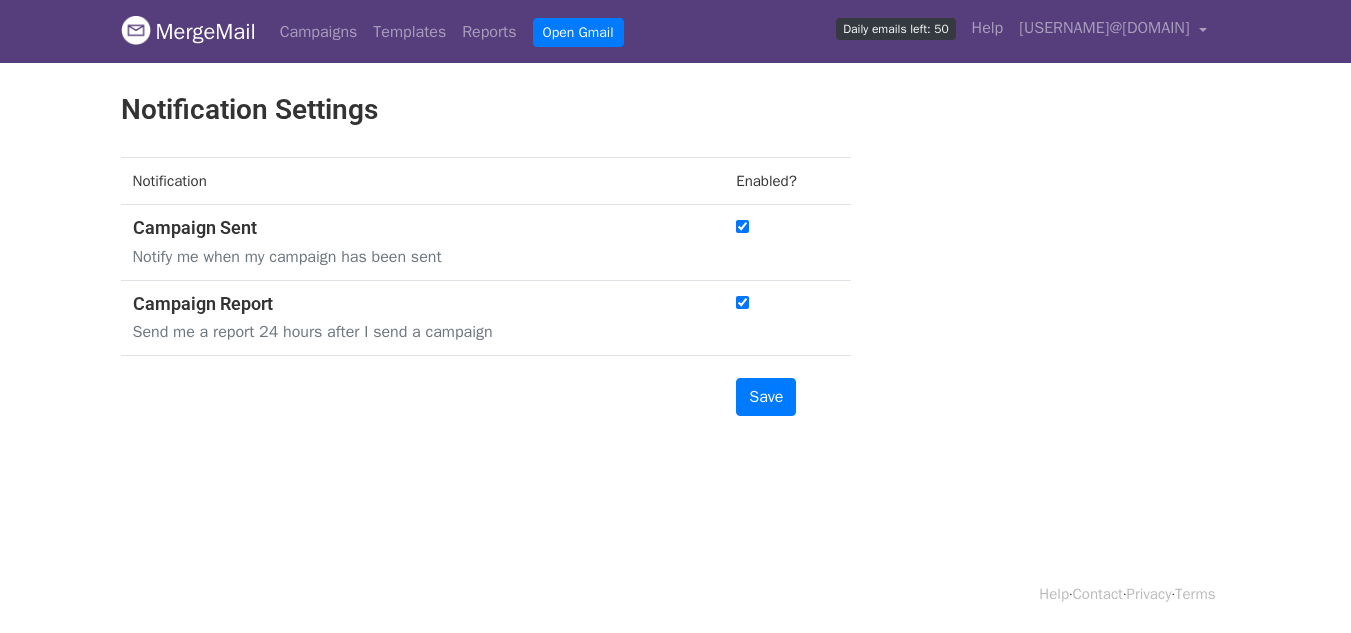scroll, scrollTop: 0, scrollLeft: 0, axis: both 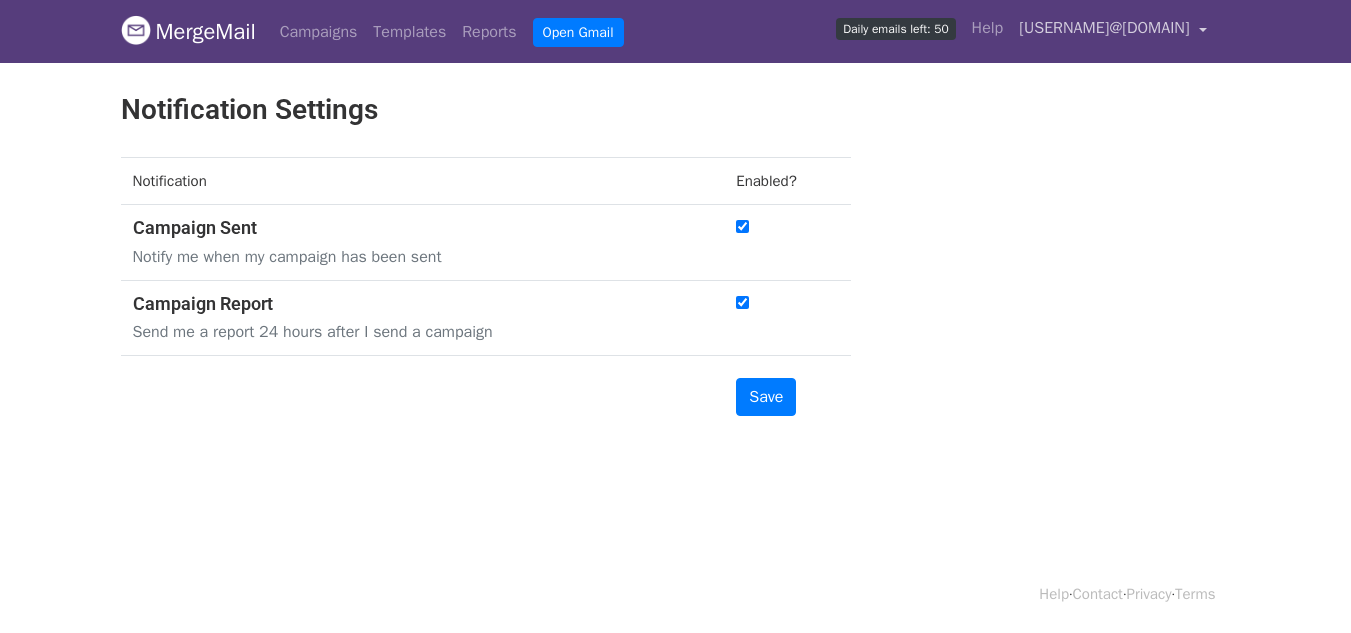 click on "kerrie.beekman@friendsoflouisbay2ndlibrary.org" at bounding box center [1112, 31] 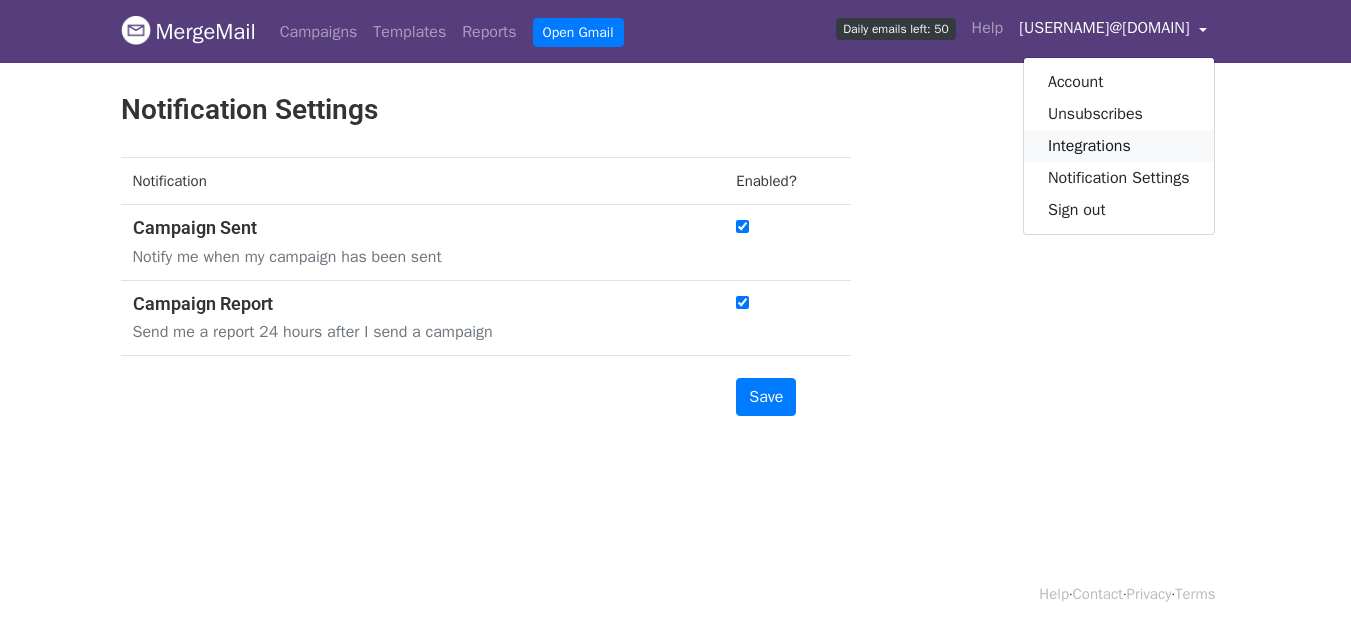 click on "Integrations" at bounding box center (1119, 146) 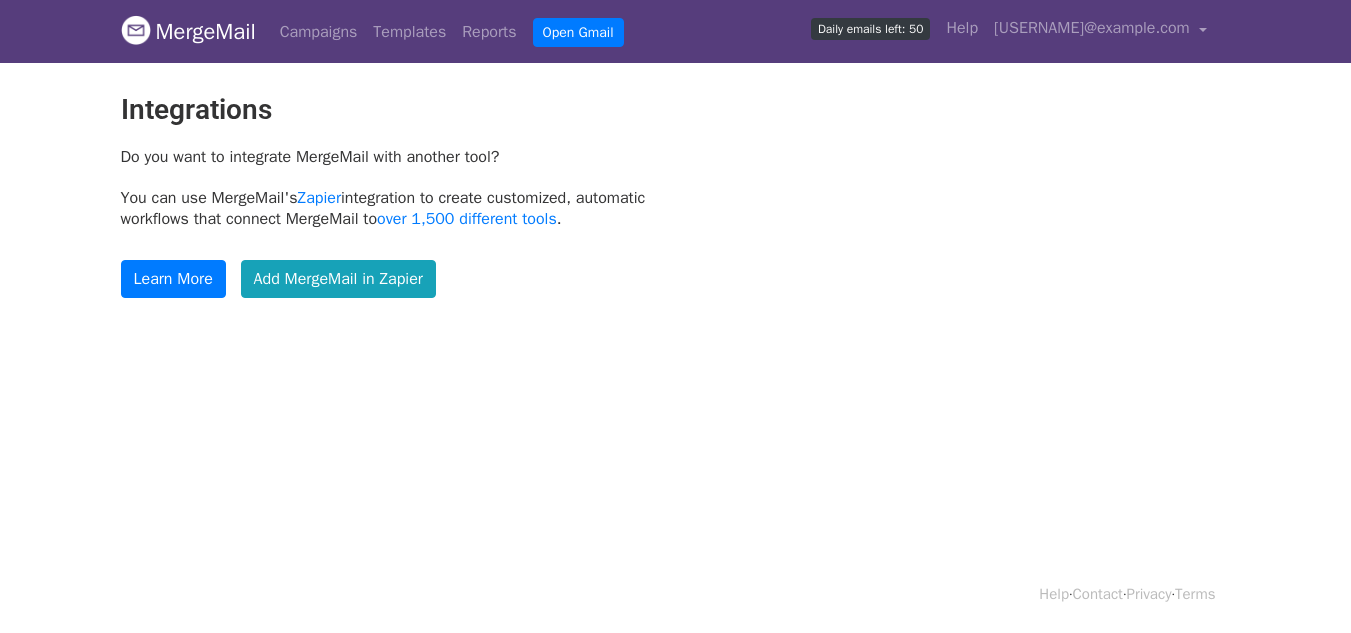 scroll, scrollTop: 0, scrollLeft: 0, axis: both 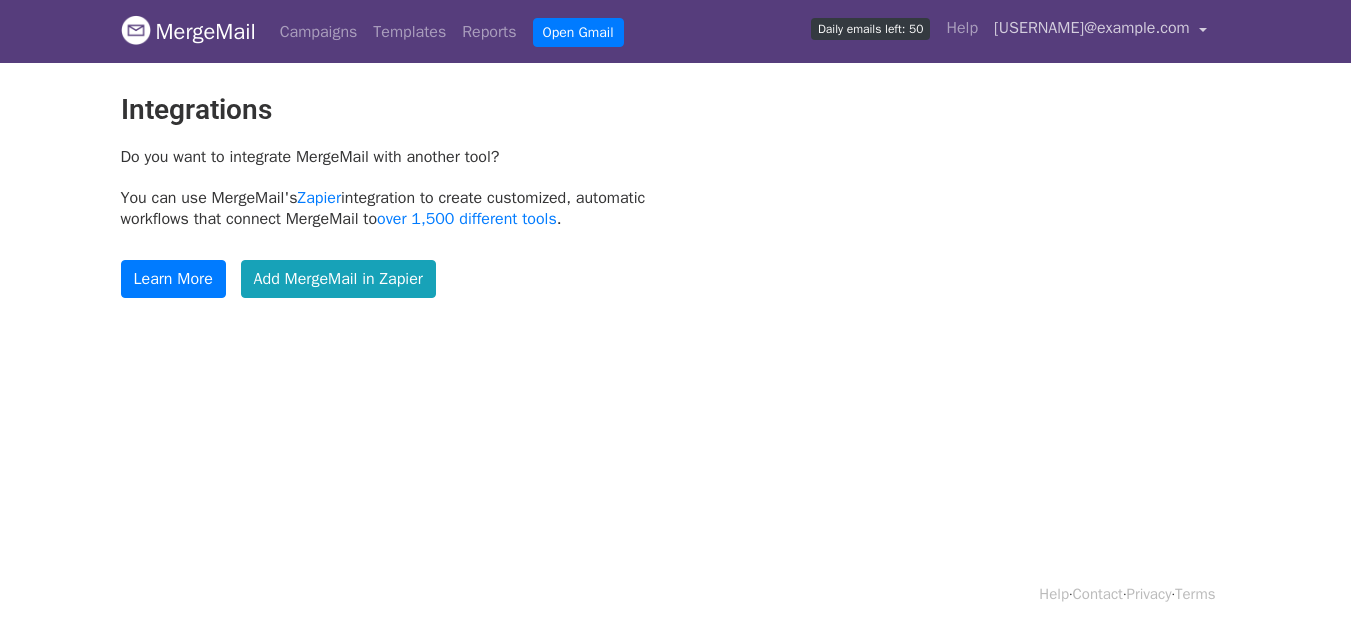 click on "[USERNAME]@example.com" at bounding box center [1092, 28] 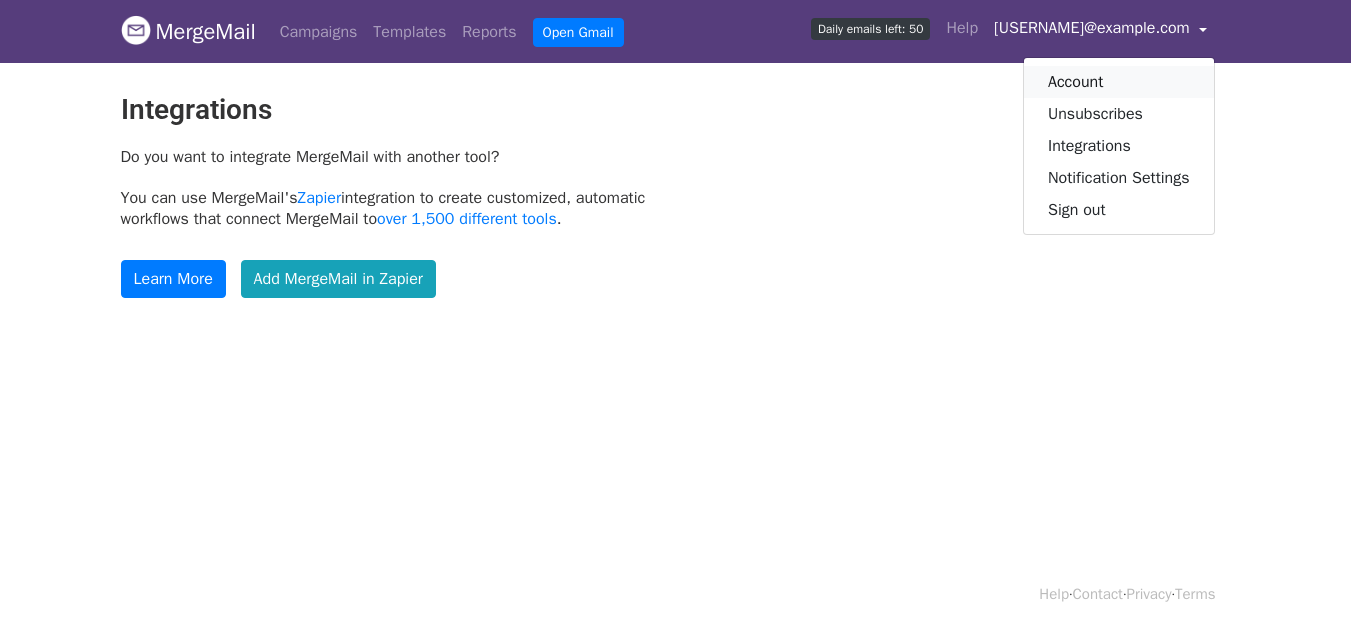 click on "Account" at bounding box center (1119, 82) 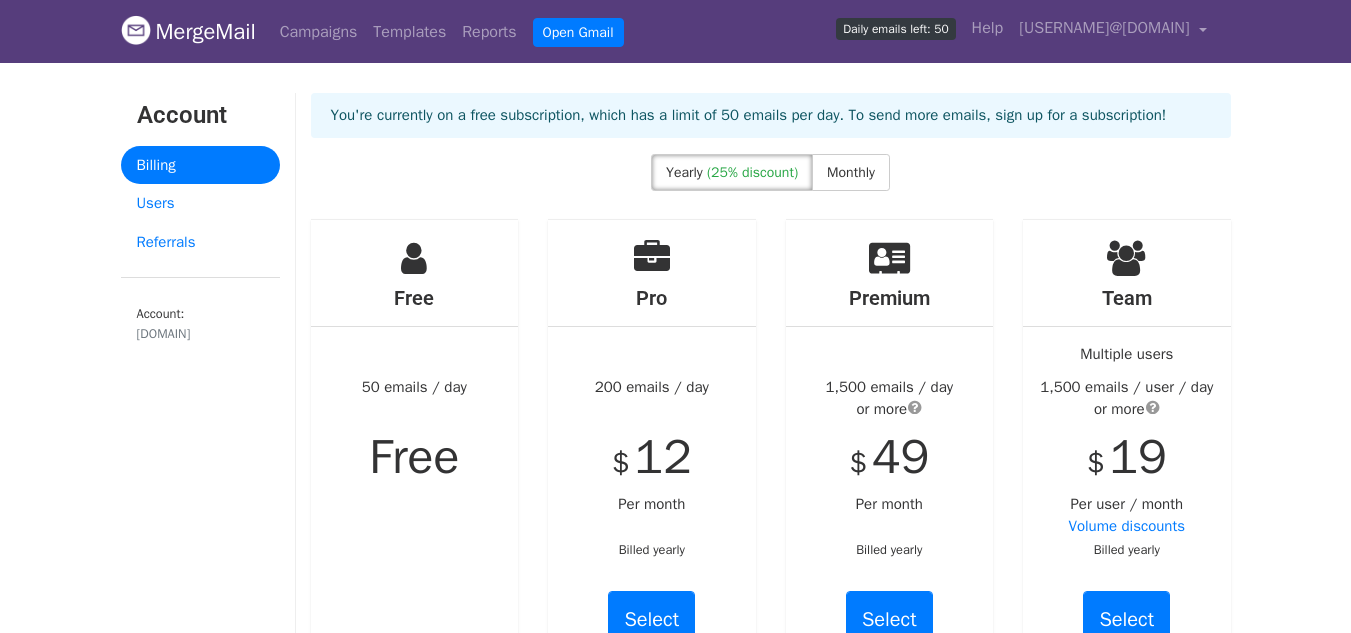 scroll, scrollTop: 0, scrollLeft: 0, axis: both 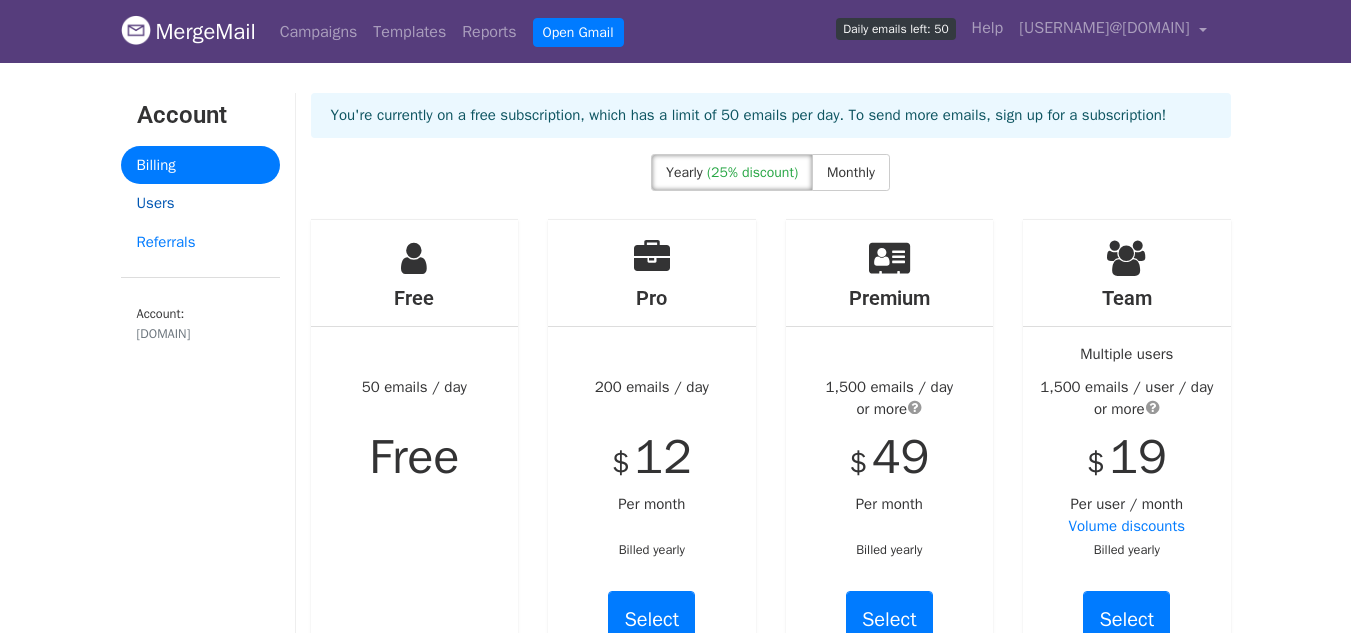 click on "Users" at bounding box center [200, 203] 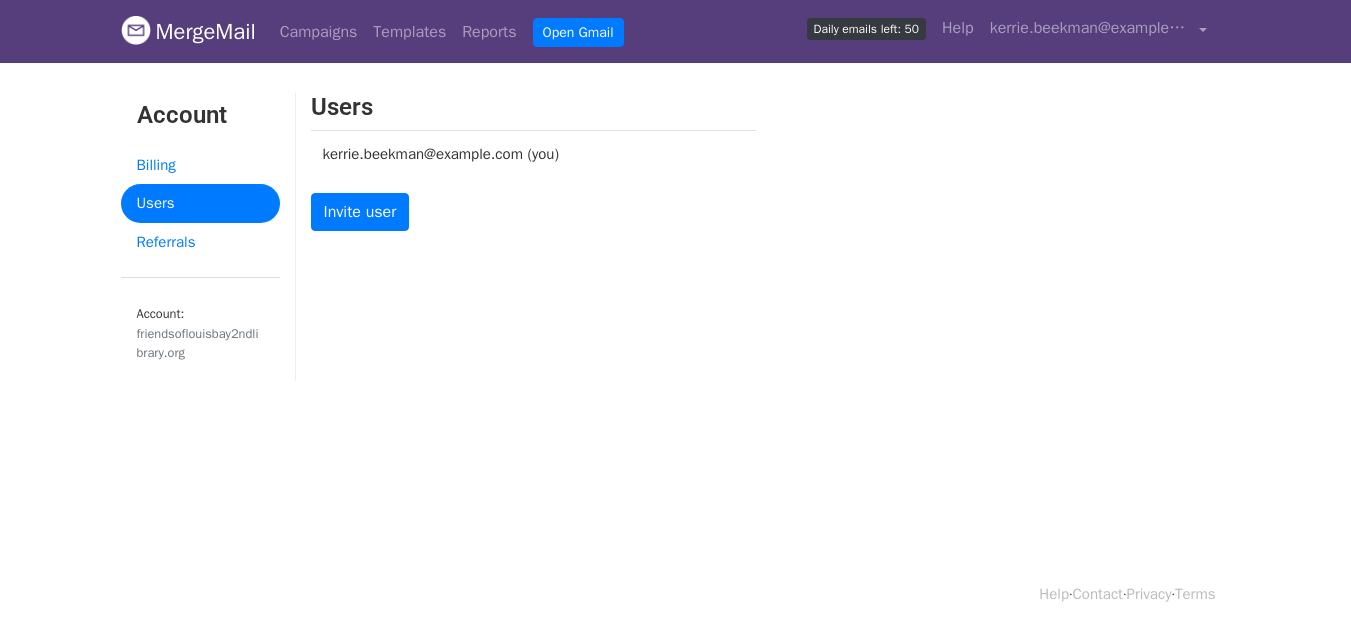 scroll, scrollTop: 0, scrollLeft: 0, axis: both 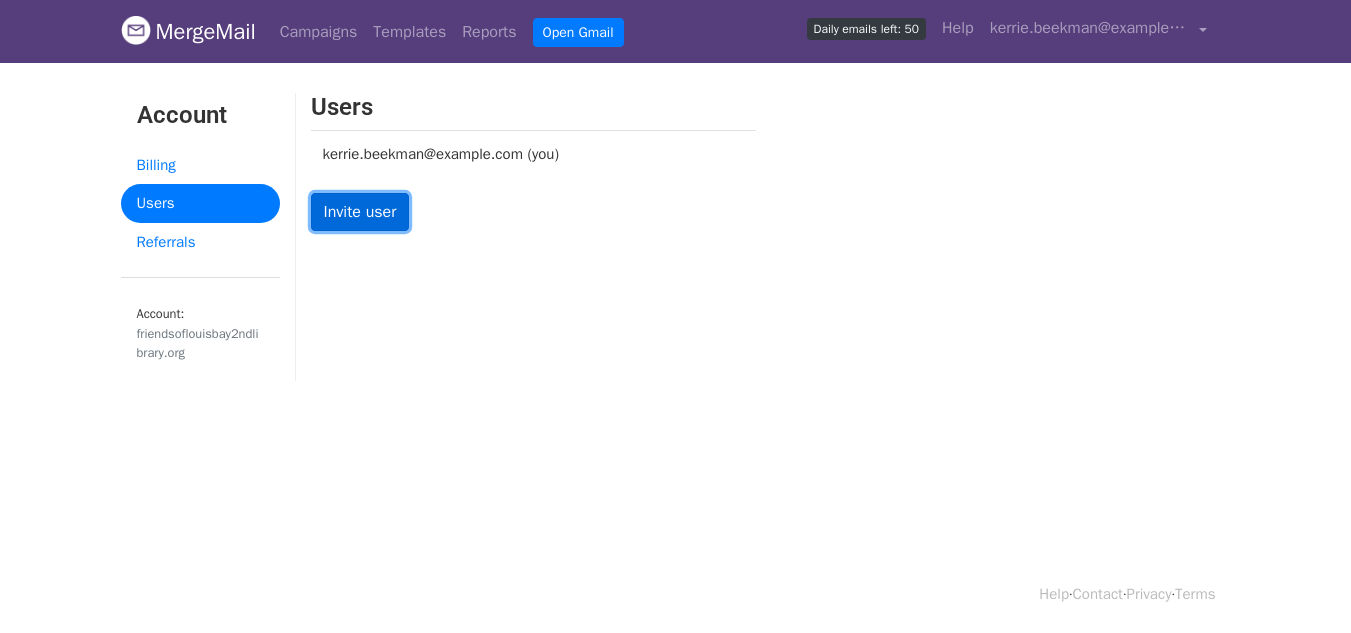 click on "Invite user" at bounding box center [360, 212] 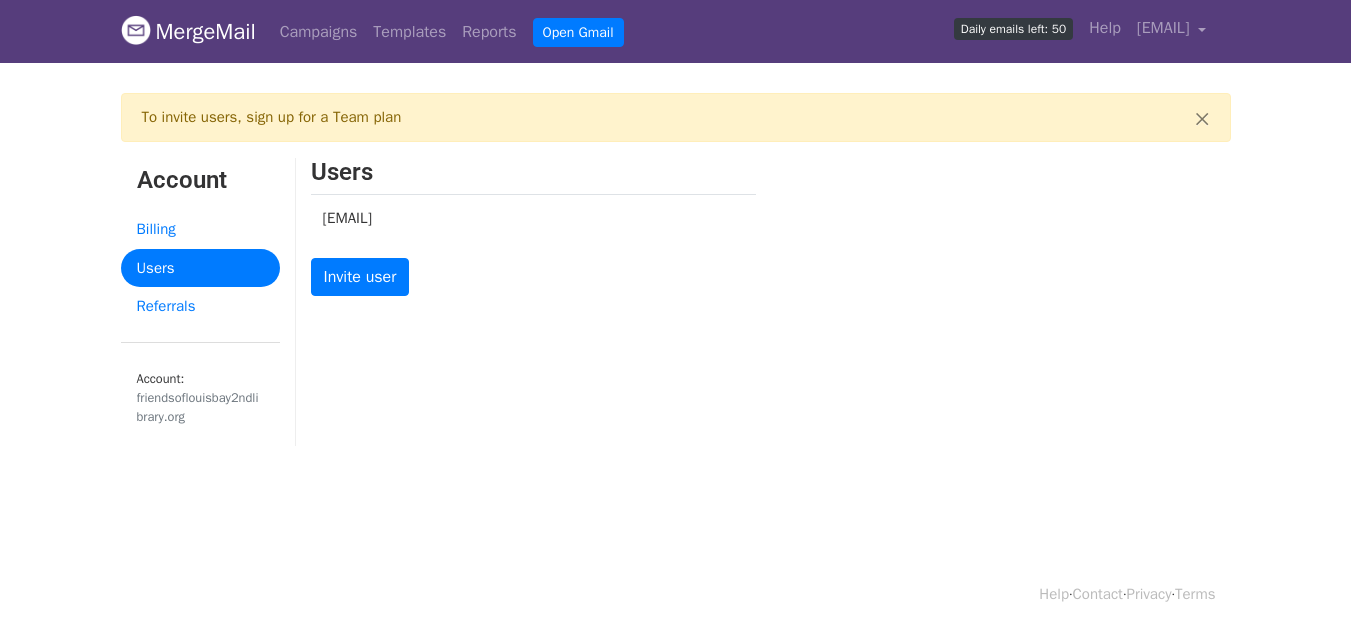 scroll, scrollTop: 0, scrollLeft: 0, axis: both 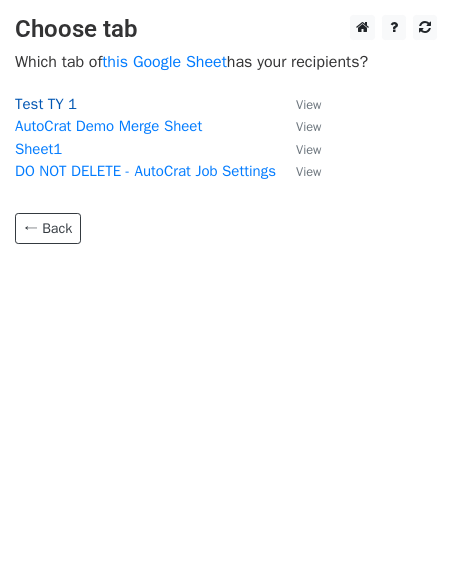 click on "Test TY 1" at bounding box center [46, 104] 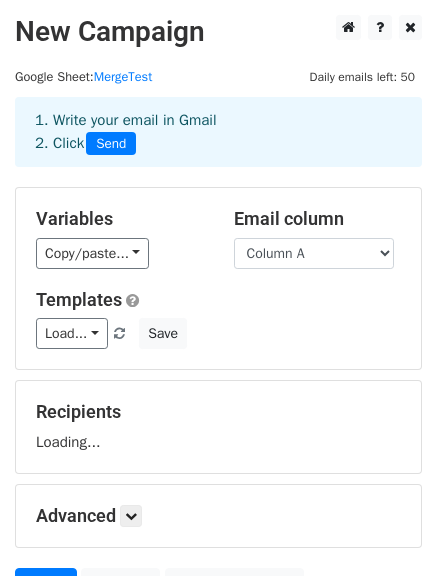 scroll, scrollTop: 0, scrollLeft: 0, axis: both 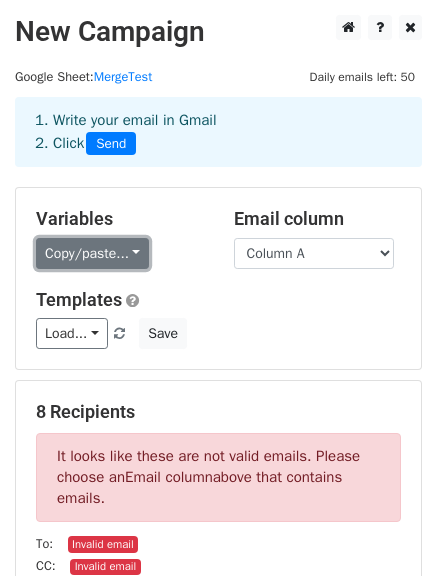 click on "Copy/paste..." at bounding box center (92, 253) 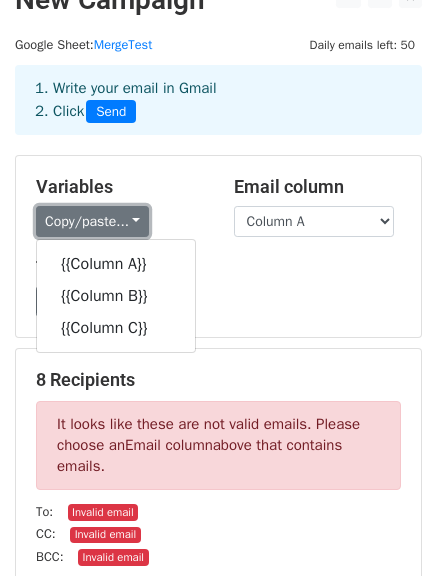 scroll, scrollTop: 0, scrollLeft: 0, axis: both 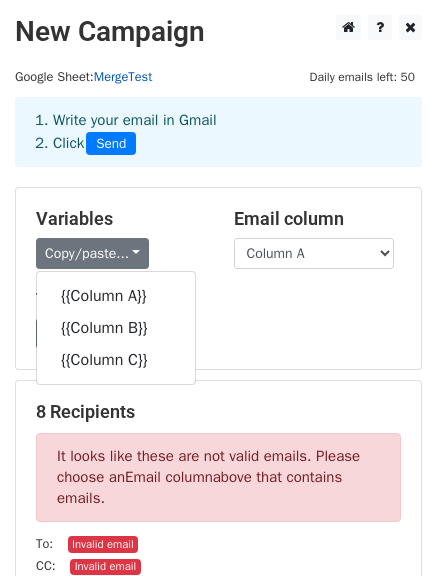 click on "MergeTest" at bounding box center (123, 77) 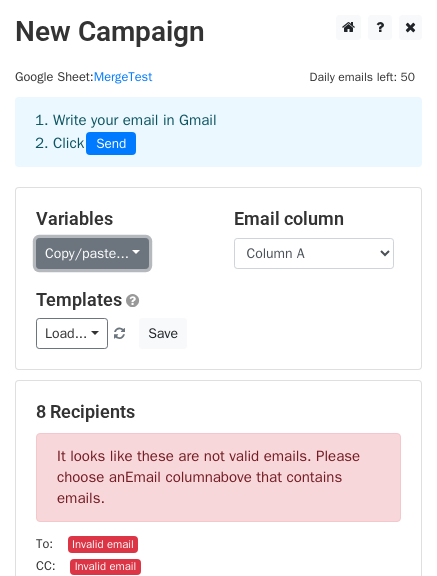click on "Copy/paste..." at bounding box center (92, 253) 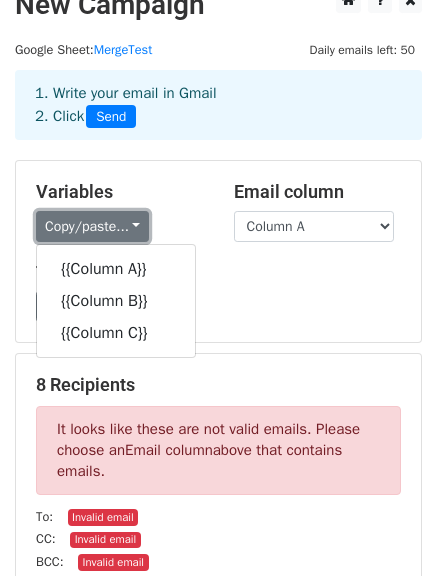 scroll, scrollTop: 0, scrollLeft: 0, axis: both 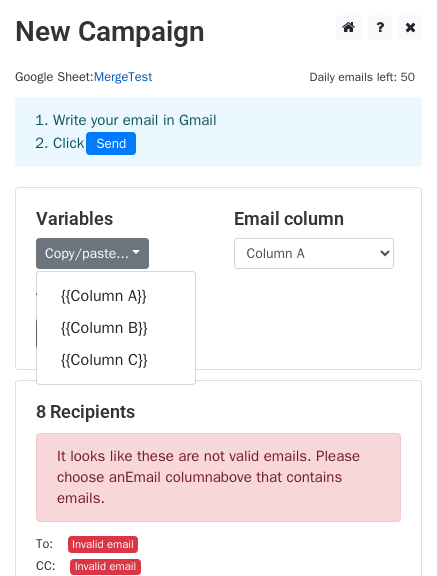 click on "MergeTest" at bounding box center [123, 77] 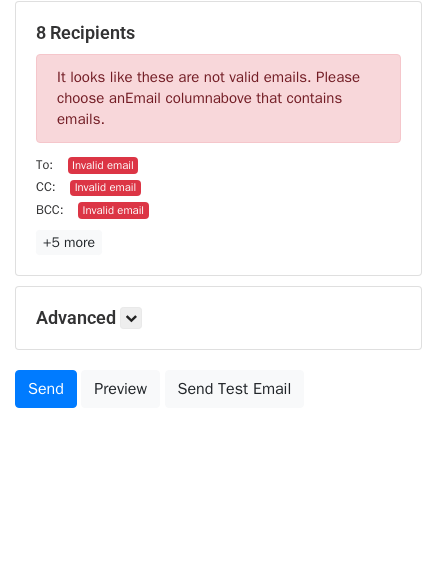 scroll, scrollTop: 381, scrollLeft: 0, axis: vertical 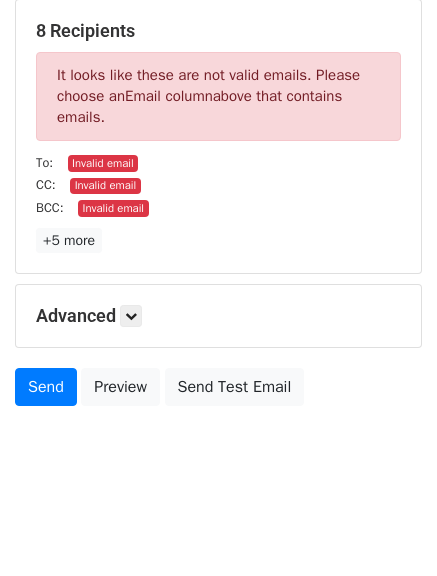 click on "Advanced" at bounding box center (218, 316) 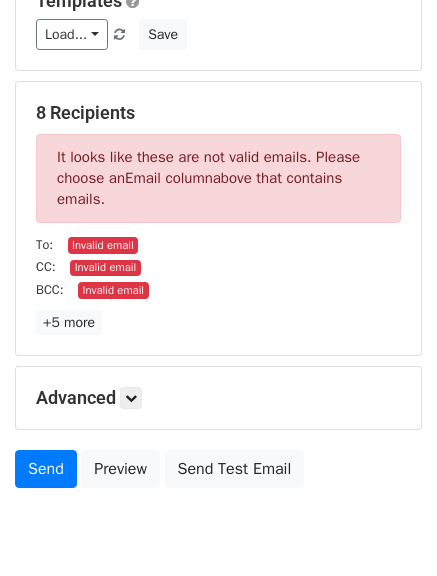 scroll, scrollTop: 181, scrollLeft: 0, axis: vertical 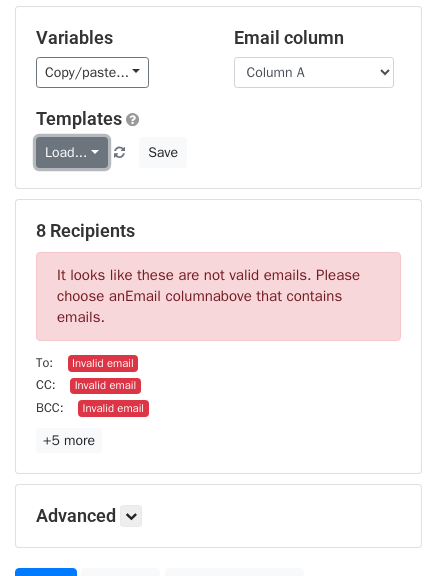 click on "Load..." at bounding box center (72, 152) 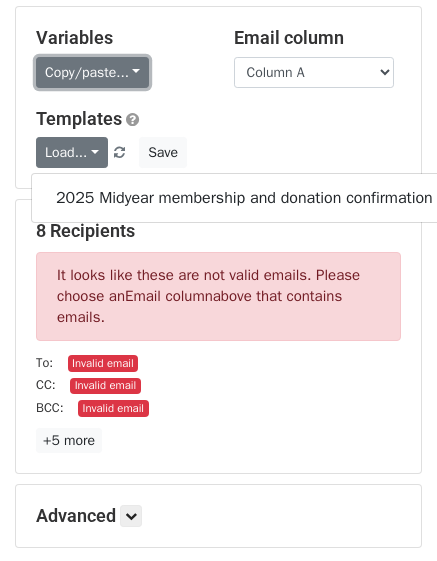 click on "Copy/paste..." at bounding box center [92, 72] 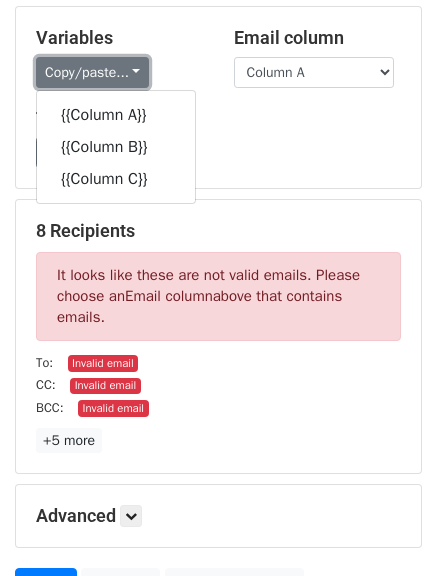 click on "Copy/paste..." at bounding box center (92, 72) 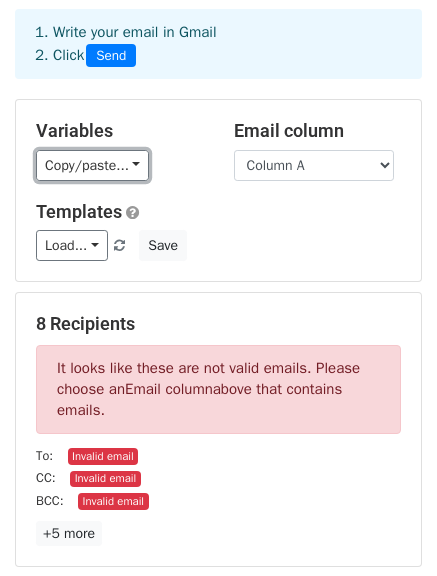 scroll, scrollTop: 0, scrollLeft: 0, axis: both 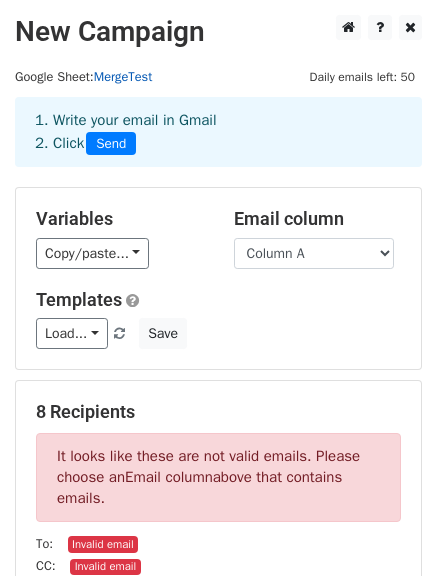 click on "MergeTest" at bounding box center (123, 77) 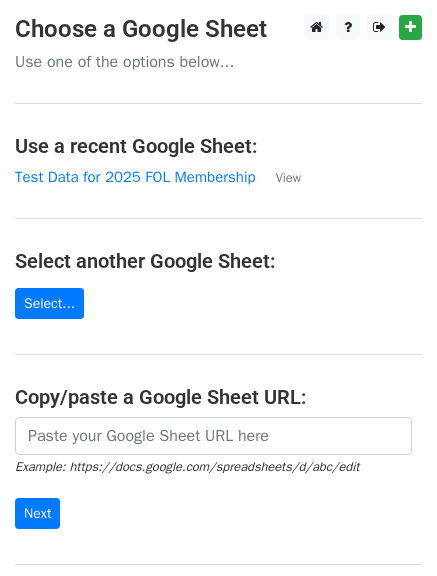 scroll, scrollTop: 0, scrollLeft: 0, axis: both 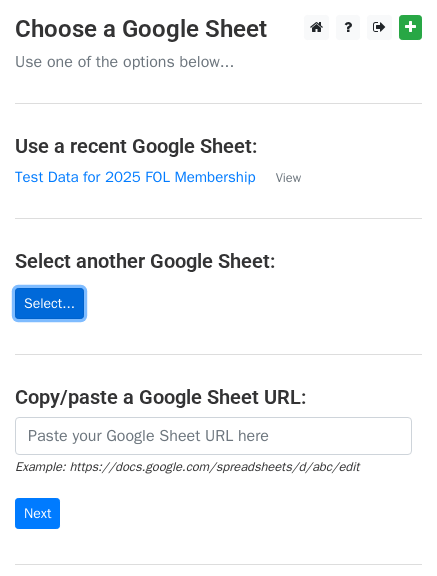 click on "Select..." at bounding box center (49, 303) 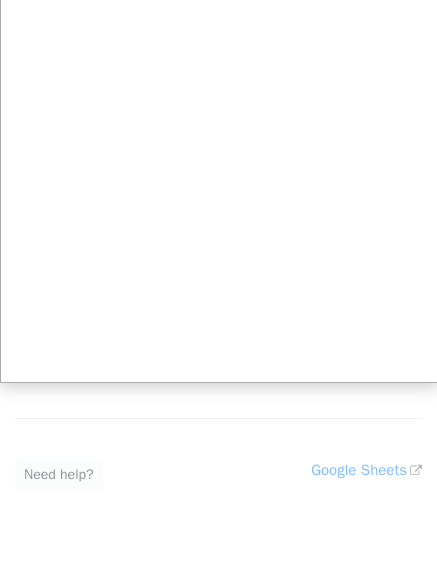 scroll, scrollTop: 235, scrollLeft: 0, axis: vertical 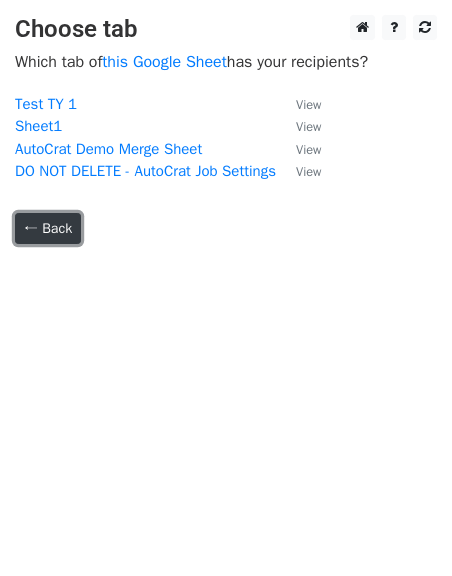 click on "← Back" at bounding box center [48, 228] 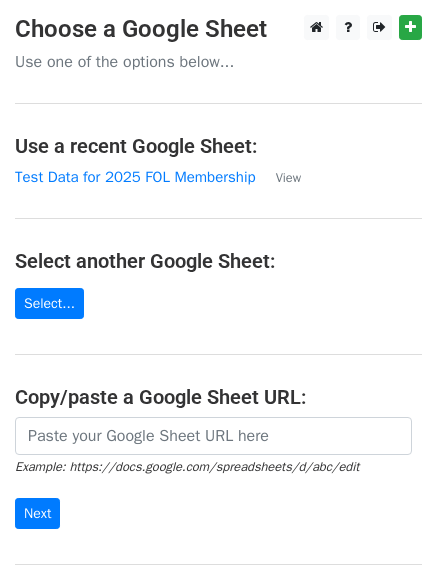 scroll, scrollTop: 220, scrollLeft: 0, axis: vertical 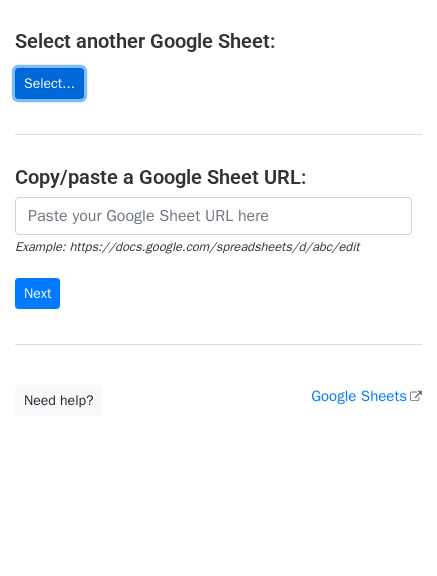click on "Select..." at bounding box center (49, 83) 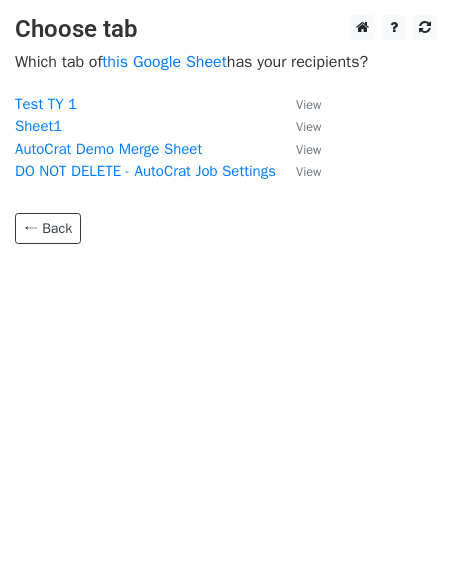 scroll, scrollTop: 0, scrollLeft: 0, axis: both 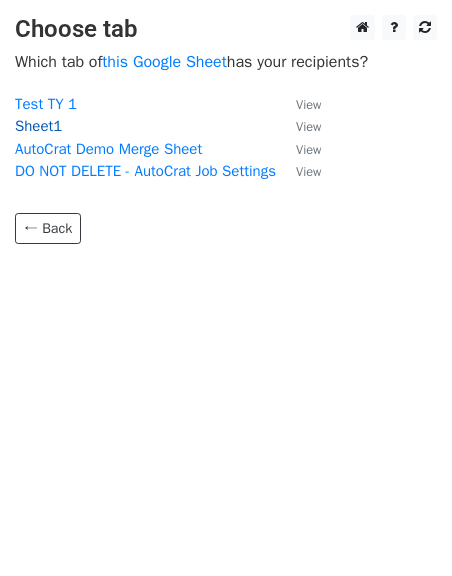 click on "Sheet1" at bounding box center (38, 126) 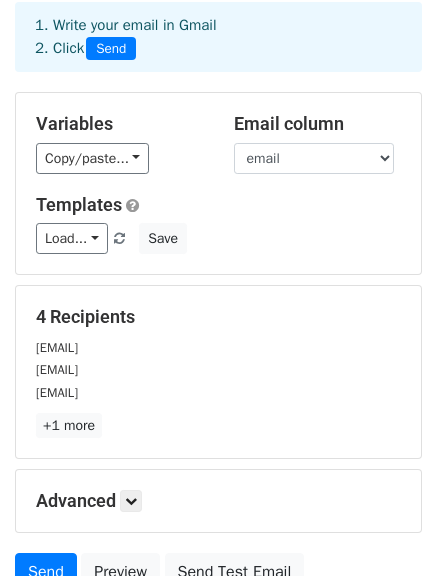 scroll, scrollTop: 200, scrollLeft: 0, axis: vertical 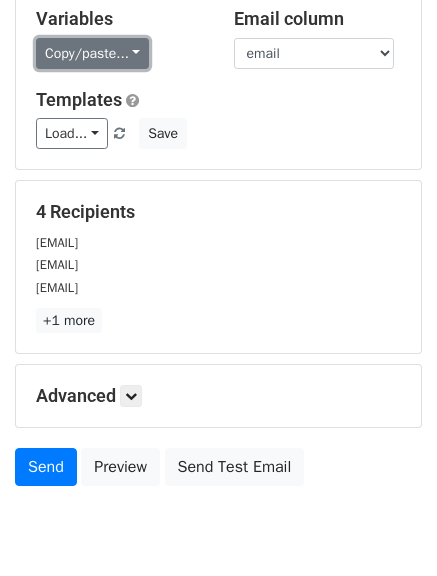 click on "Copy/paste..." at bounding box center (92, 53) 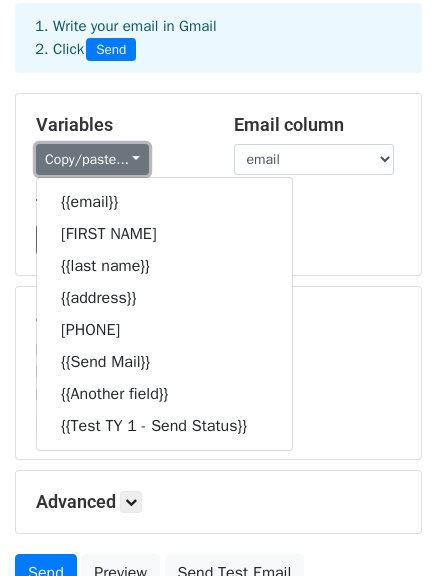 scroll, scrollTop: 0, scrollLeft: 0, axis: both 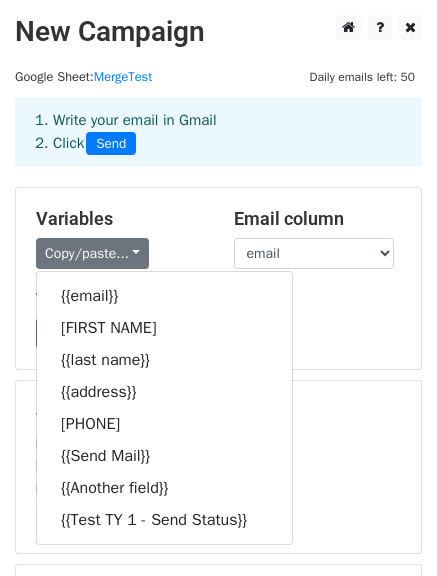 click on "Variables" at bounding box center [120, 219] 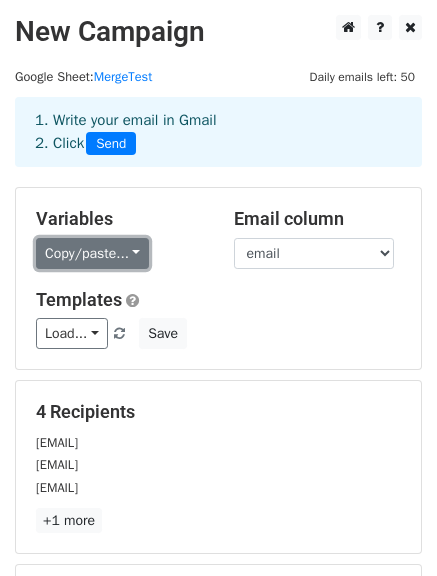 click on "Copy/paste..." at bounding box center [92, 253] 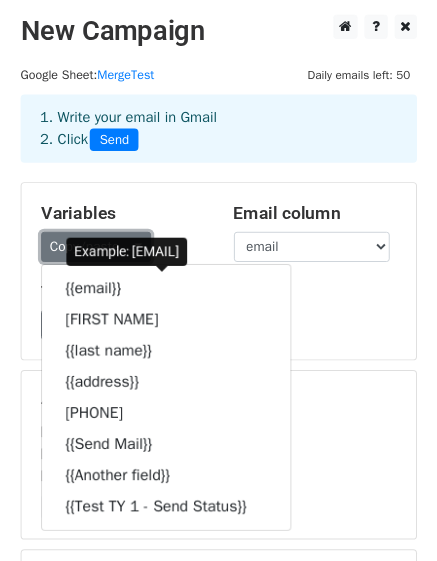 scroll, scrollTop: 100, scrollLeft: 0, axis: vertical 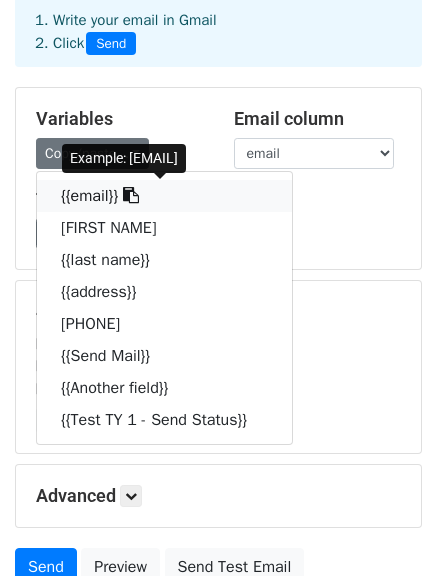 click on "{{email}}" at bounding box center (164, 196) 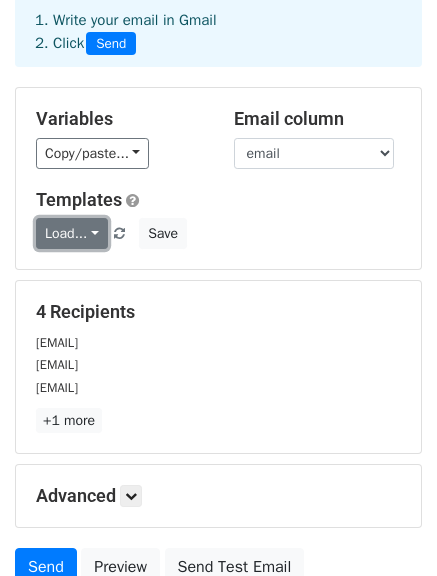 click on "Load..." at bounding box center (72, 233) 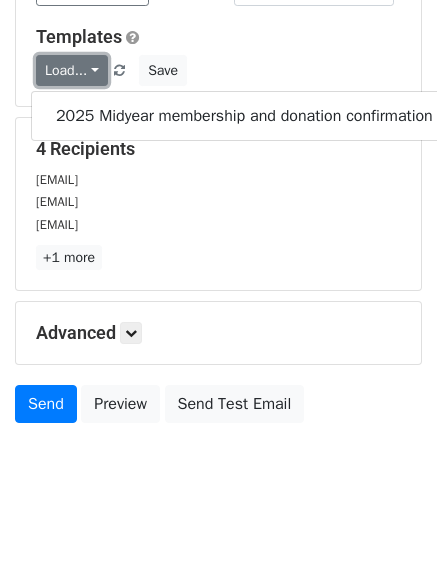scroll, scrollTop: 295, scrollLeft: 0, axis: vertical 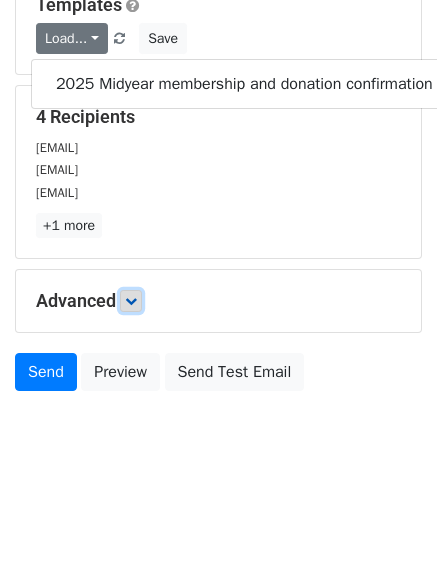 click at bounding box center [131, 301] 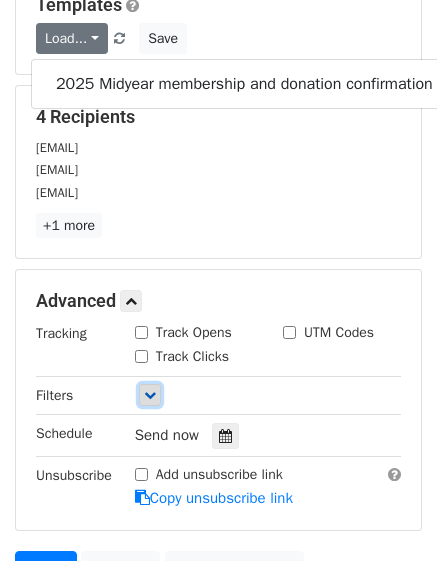 click at bounding box center [150, 395] 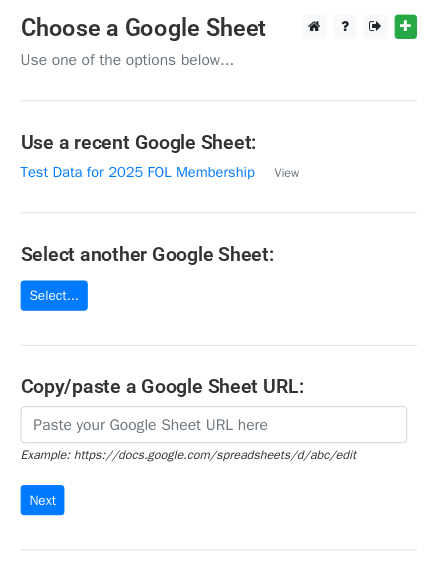 scroll, scrollTop: 0, scrollLeft: 0, axis: both 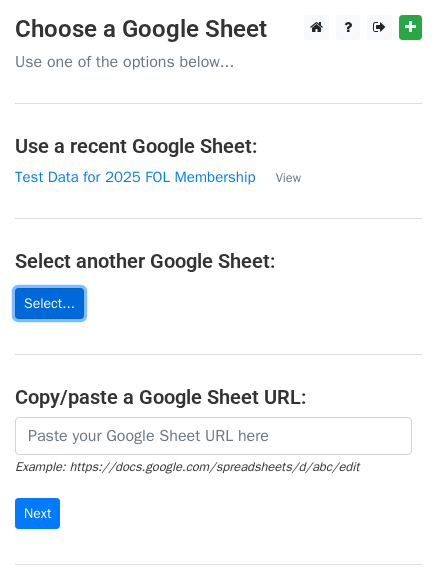 click on "Select..." at bounding box center [49, 303] 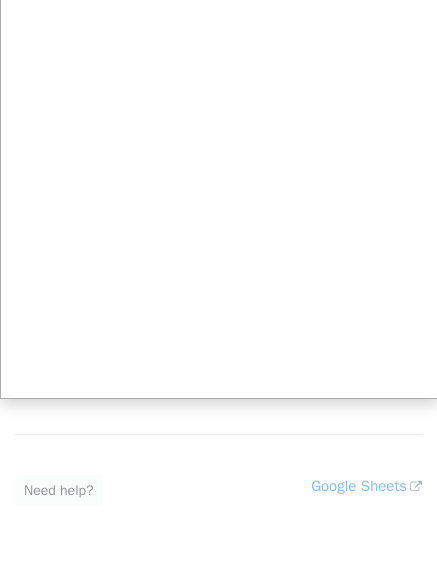 scroll, scrollTop: 235, scrollLeft: 0, axis: vertical 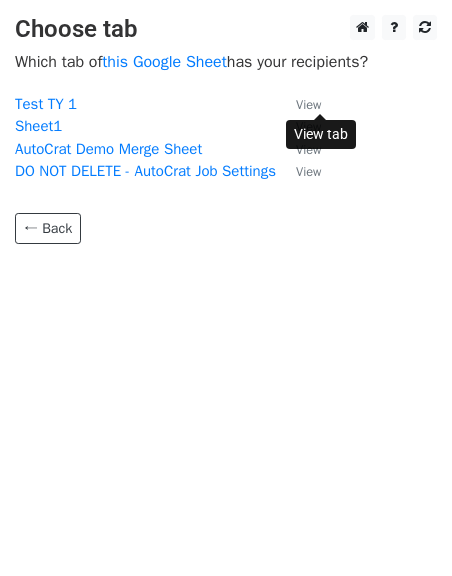 click on "View" at bounding box center (308, 105) 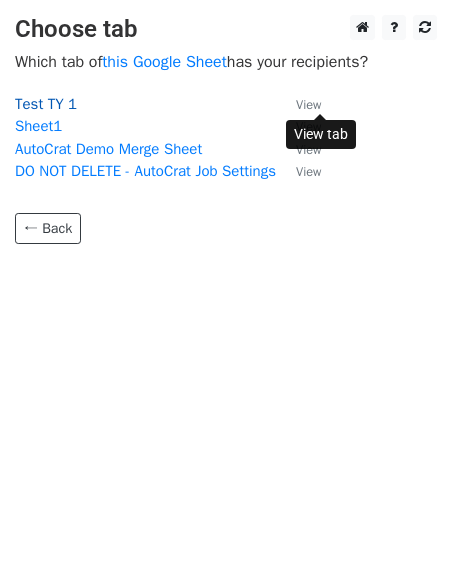 click on "Test TY 1" at bounding box center (46, 104) 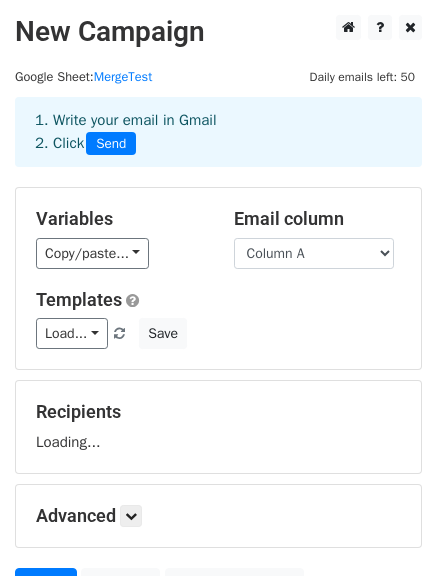 scroll, scrollTop: 0, scrollLeft: 0, axis: both 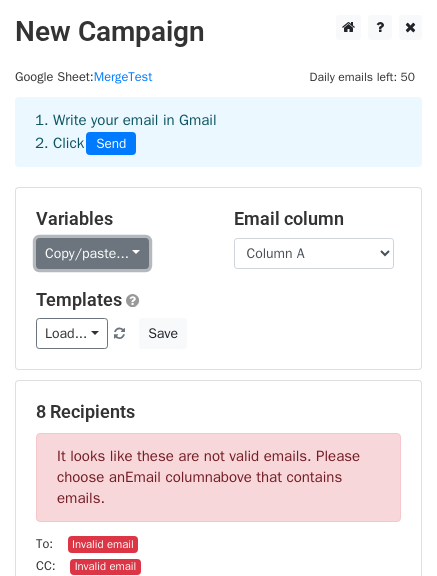 click on "Copy/paste..." at bounding box center [92, 253] 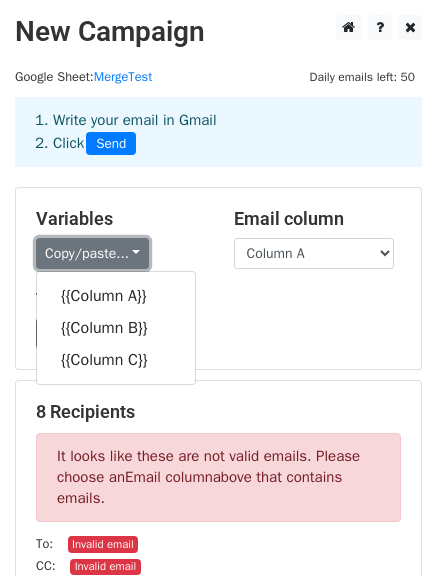 scroll, scrollTop: 200, scrollLeft: 0, axis: vertical 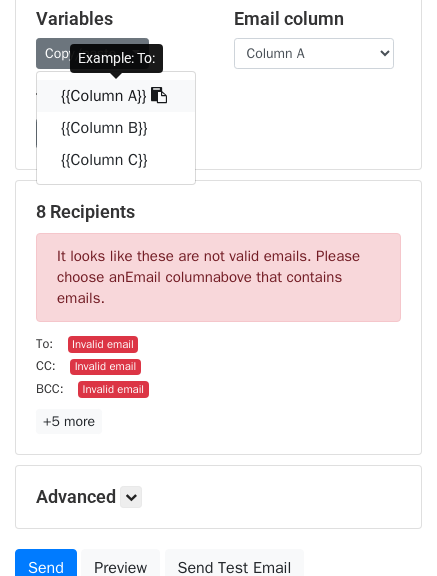 click on "{{Column A}}" at bounding box center (116, 96) 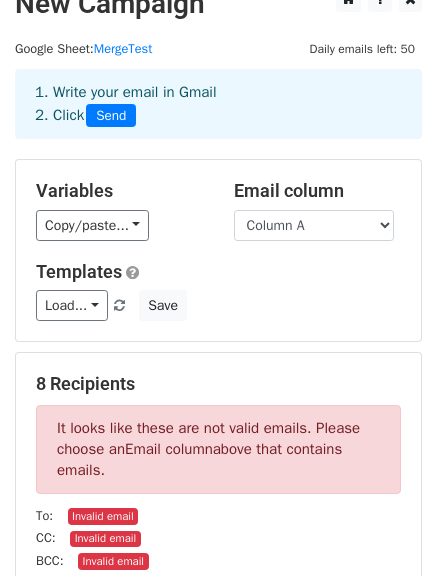 scroll, scrollTop: 0, scrollLeft: 0, axis: both 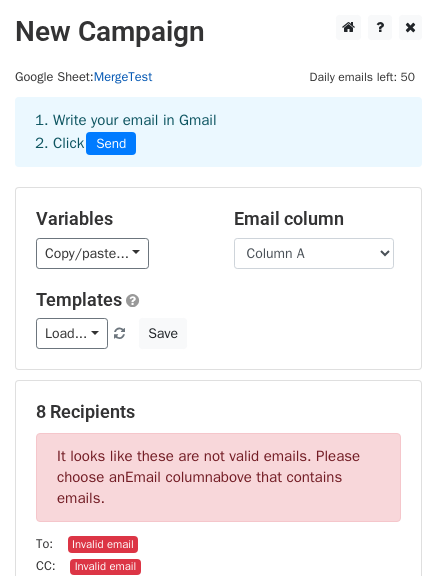 click on "MergeTest" at bounding box center [123, 77] 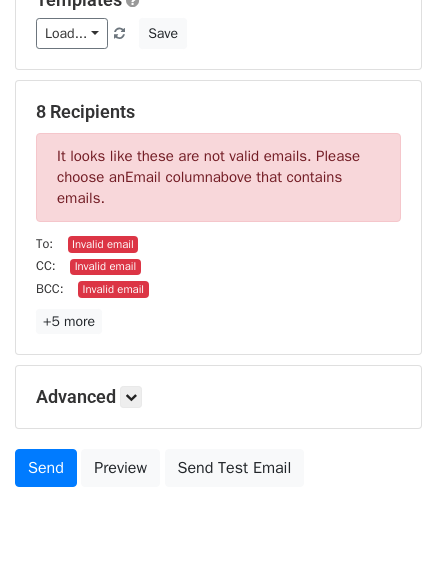 scroll, scrollTop: 0, scrollLeft: 0, axis: both 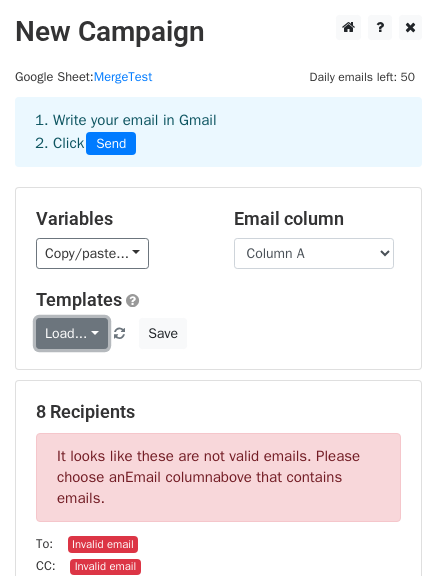 click on "Load..." at bounding box center [72, 333] 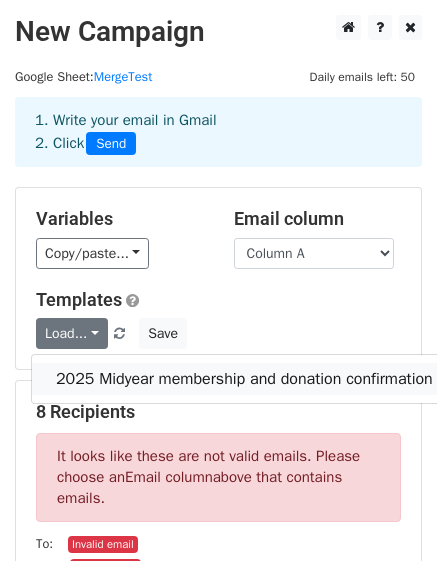click on "2025 Midyear membership and donation confirmation" at bounding box center [244, 379] 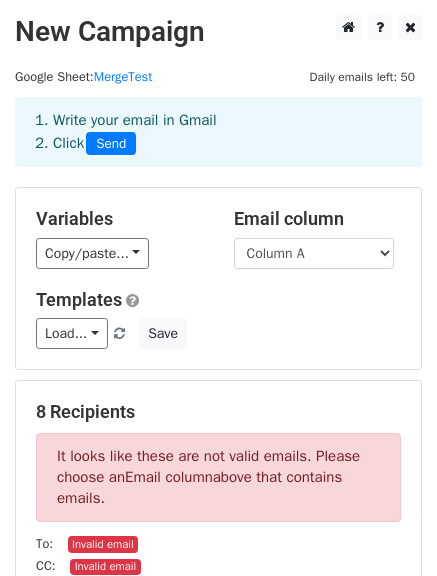 click on "Invalid email" at bounding box center (103, 544) 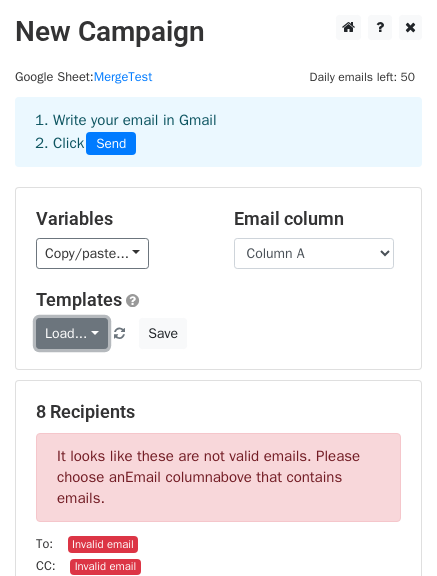 click on "Load..." at bounding box center [72, 333] 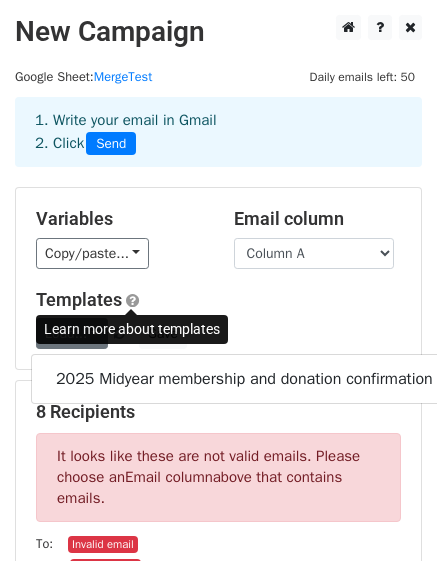 click at bounding box center [132, 300] 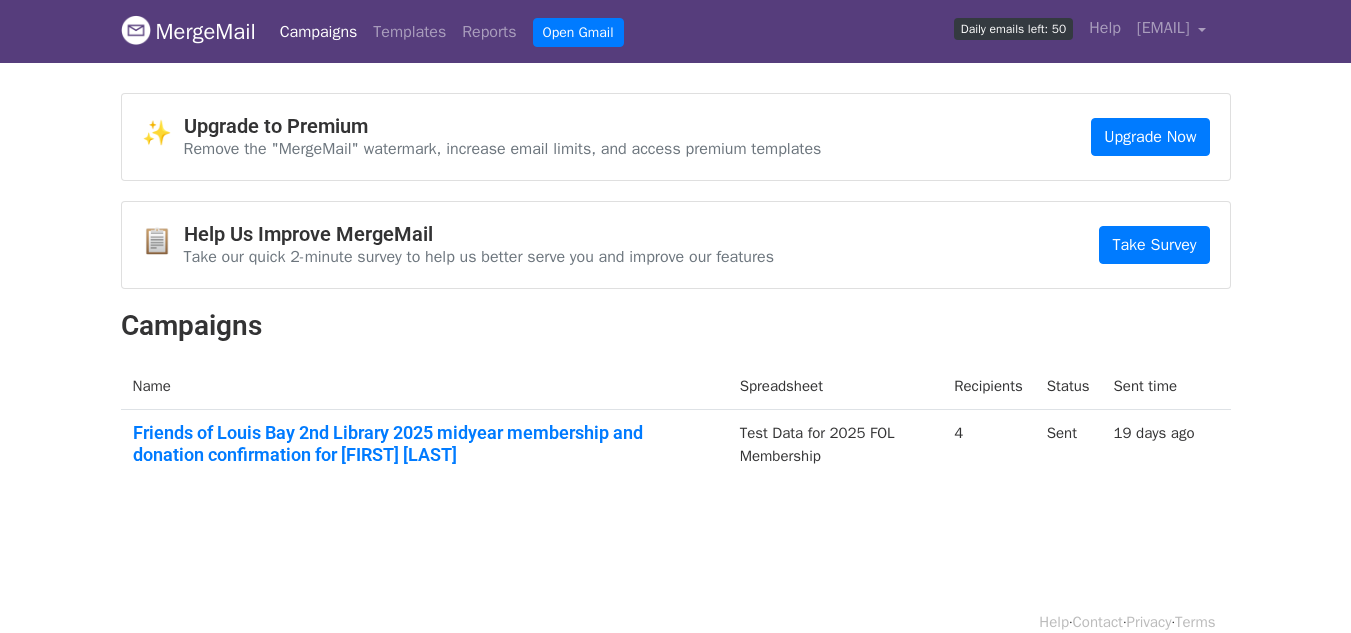 scroll, scrollTop: 0, scrollLeft: 0, axis: both 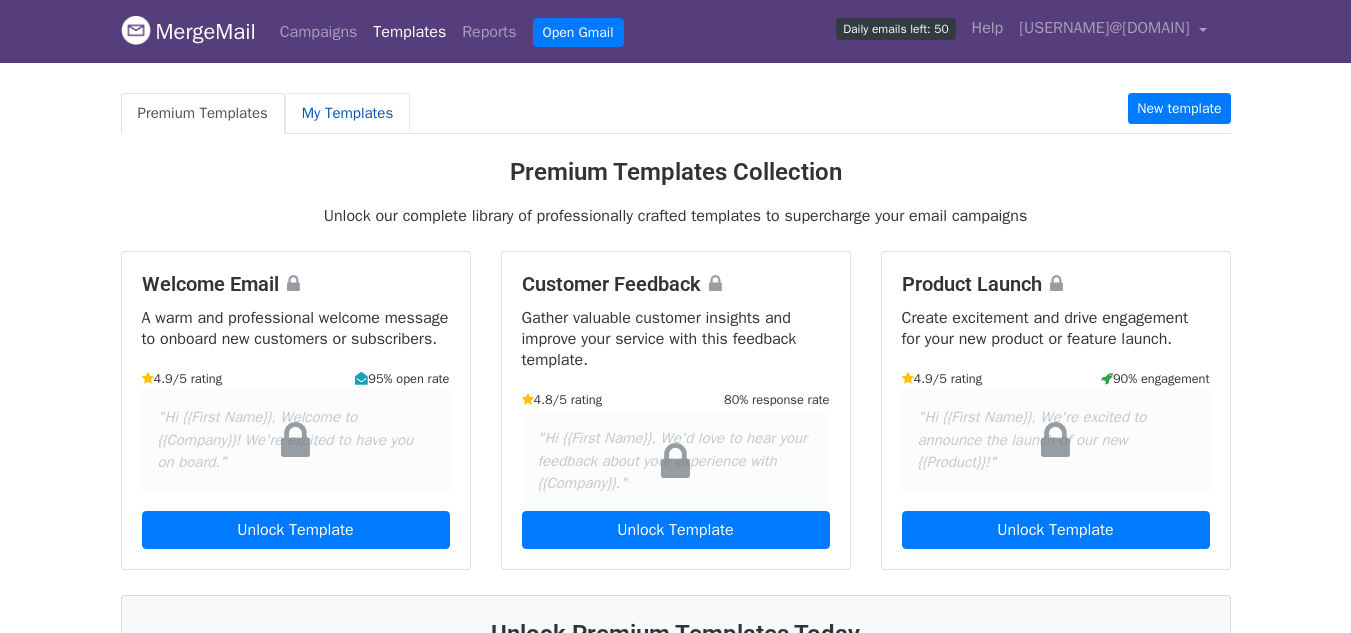 click on "My Templates" at bounding box center (347, 113) 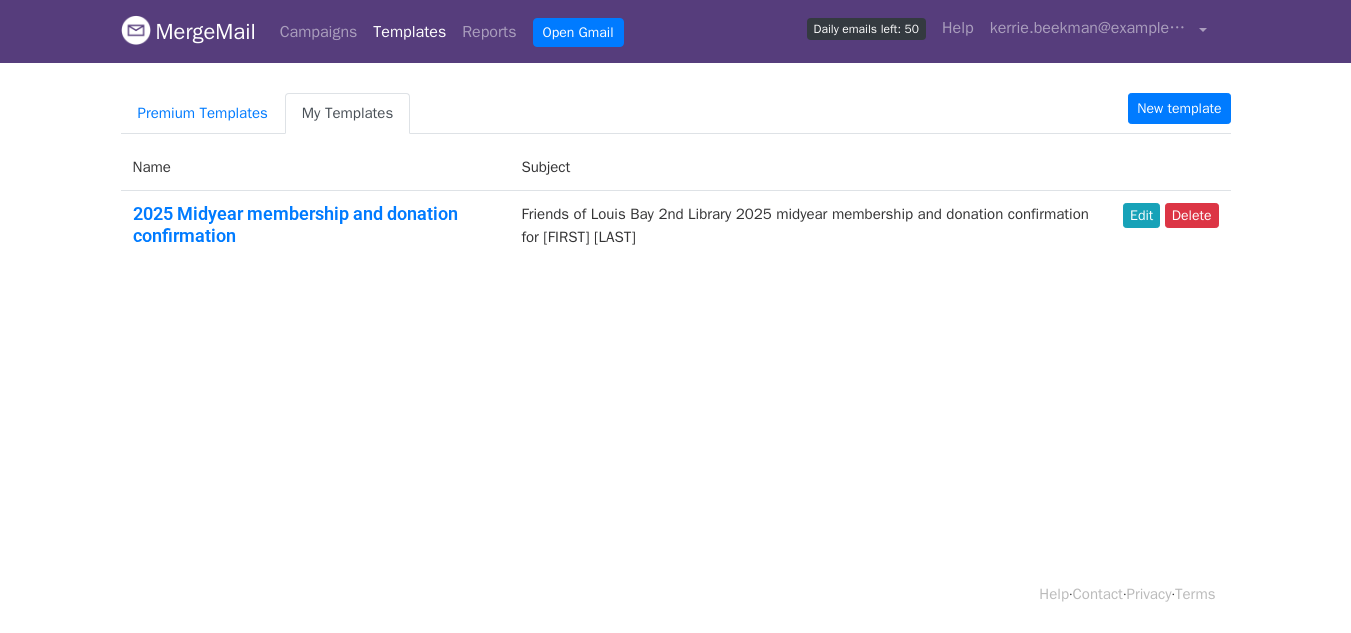 scroll, scrollTop: 0, scrollLeft: 0, axis: both 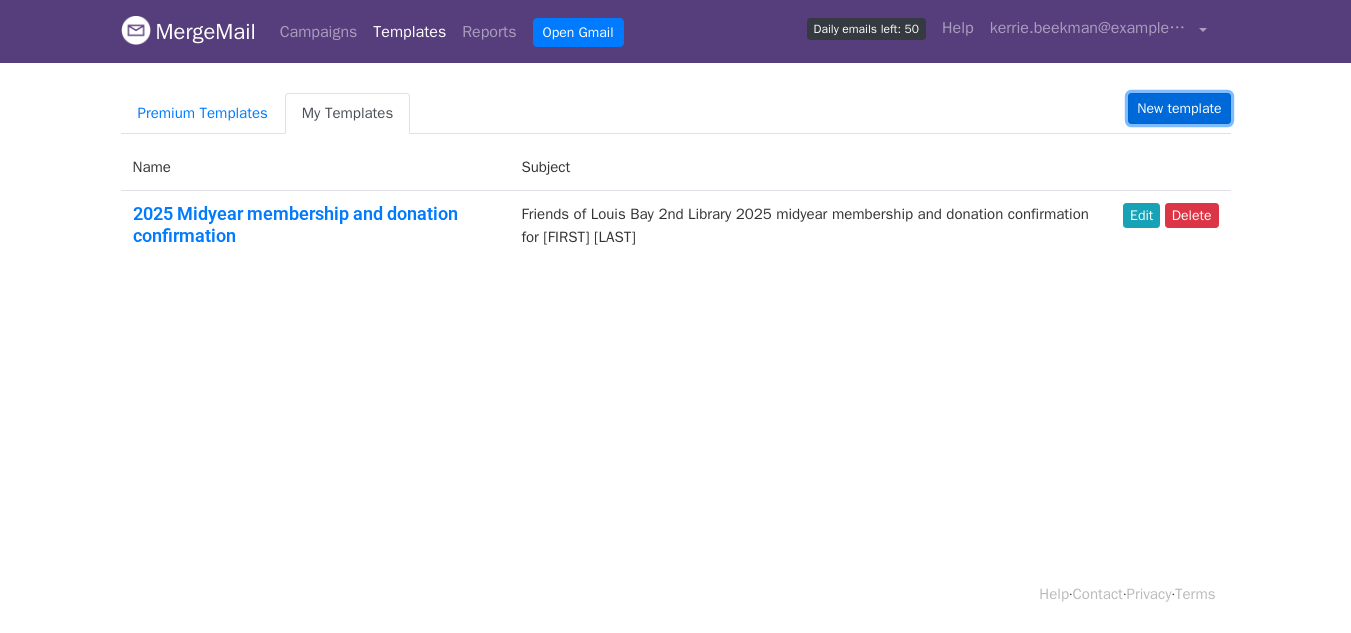 click on "New template" at bounding box center [1179, 108] 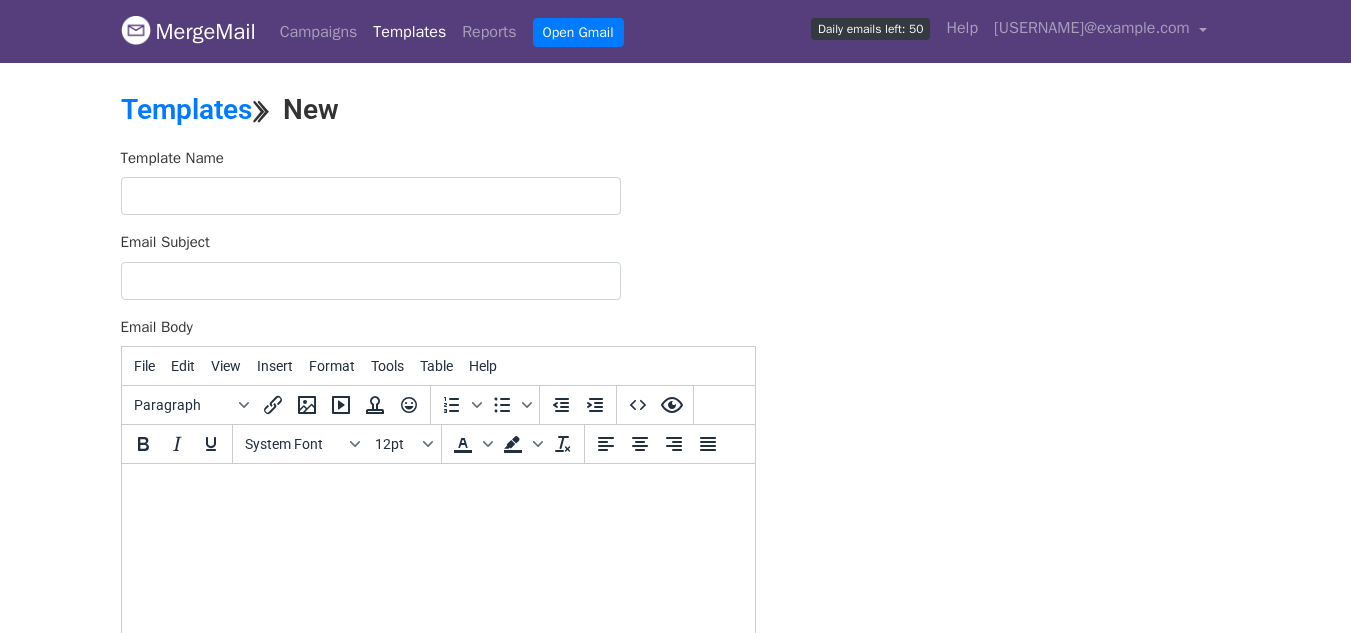 scroll, scrollTop: 0, scrollLeft: 0, axis: both 